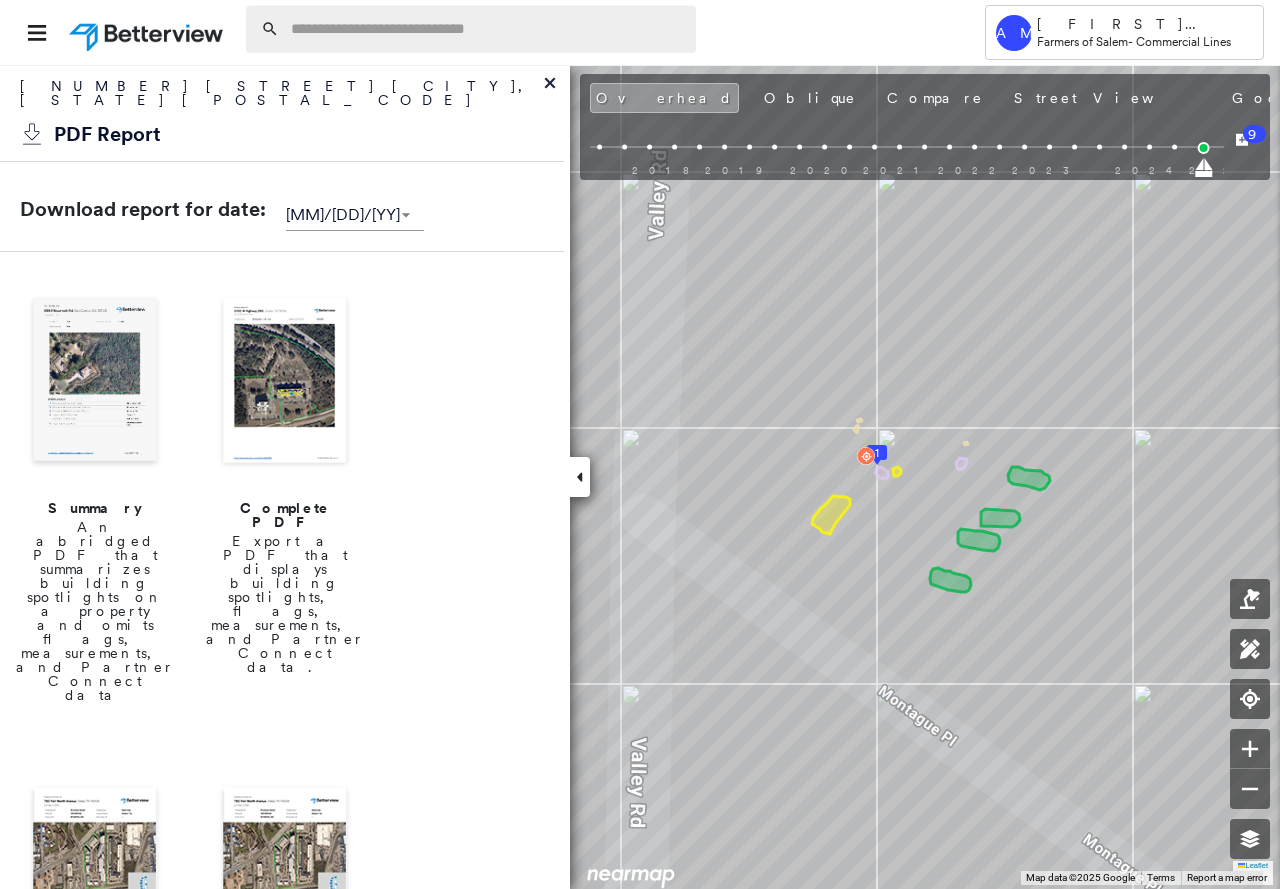scroll, scrollTop: 0, scrollLeft: 0, axis: both 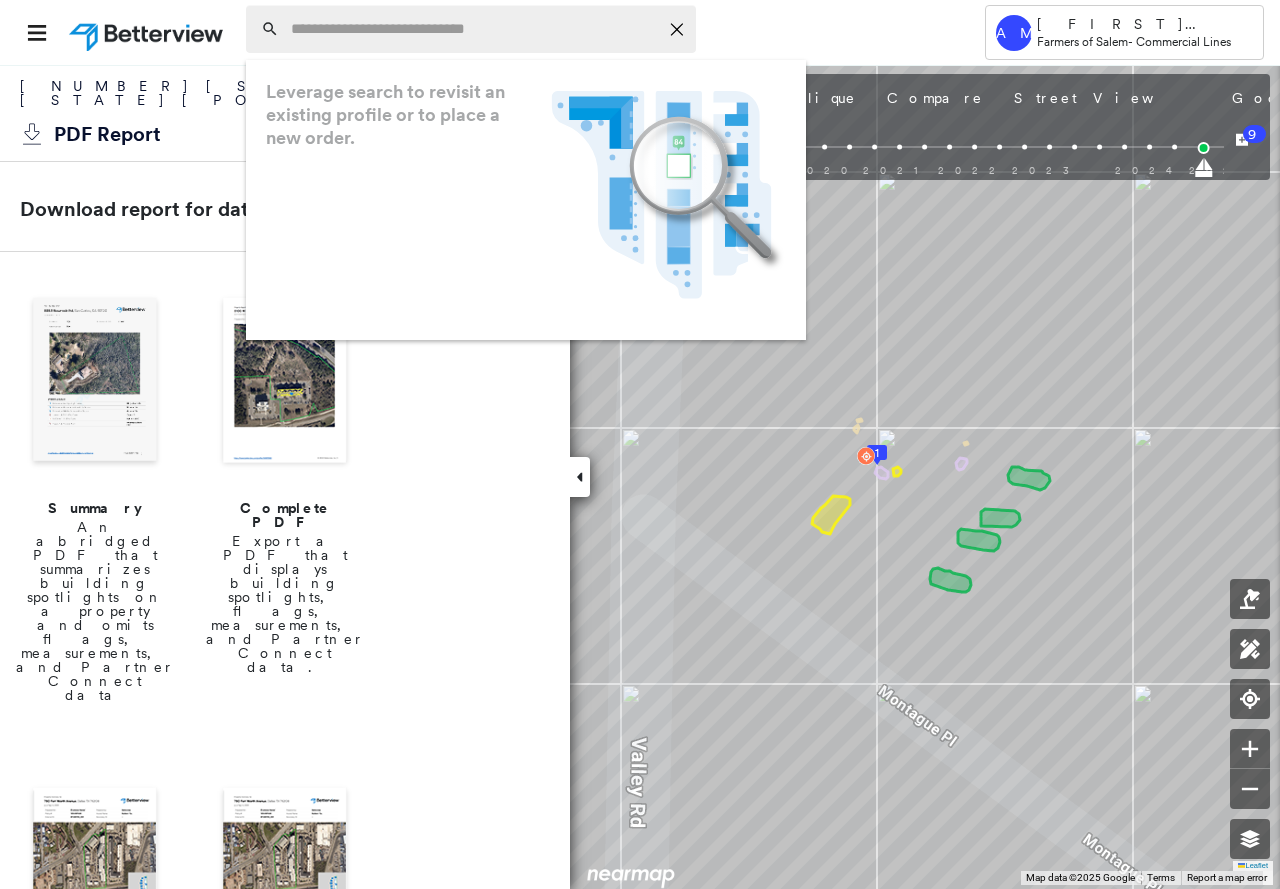 paste on "**********" 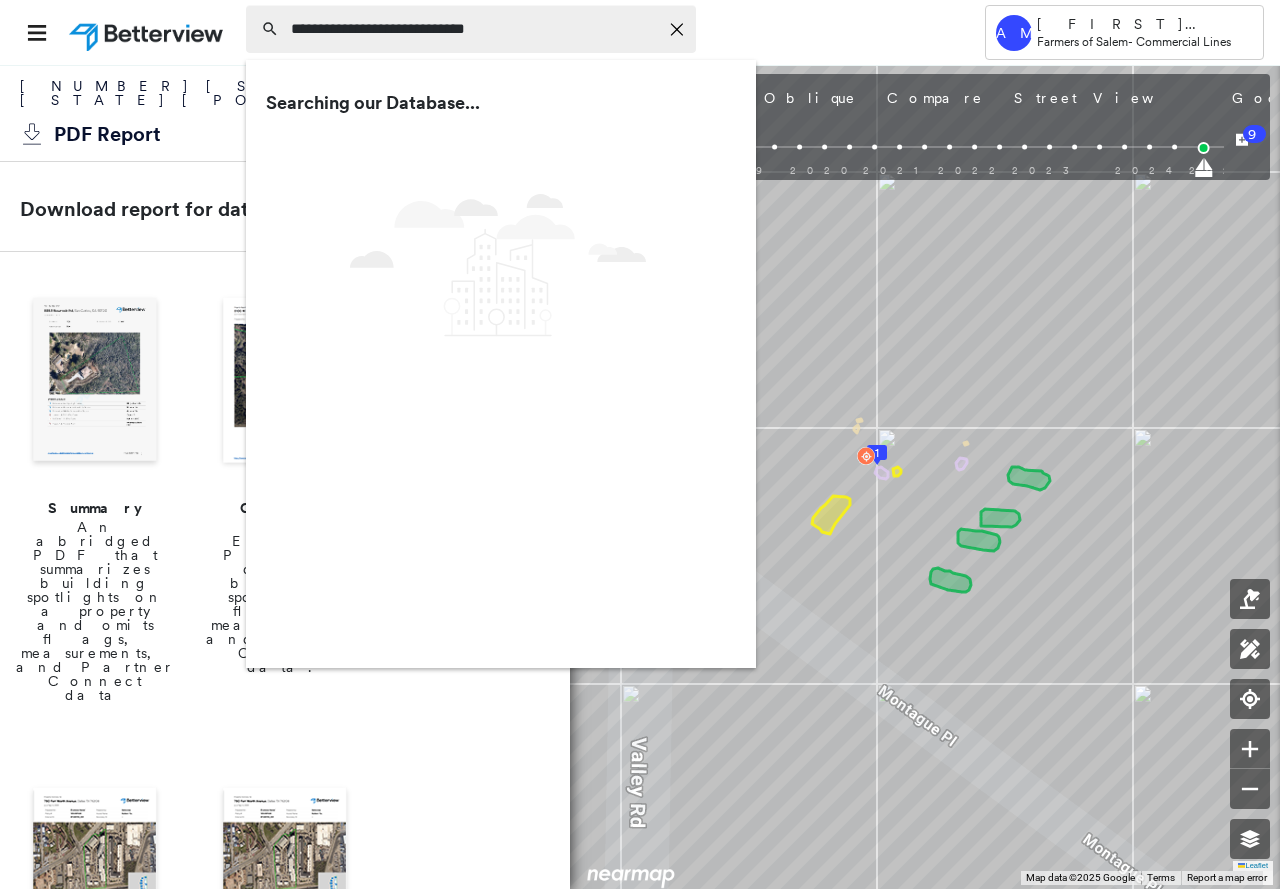 type on "**********" 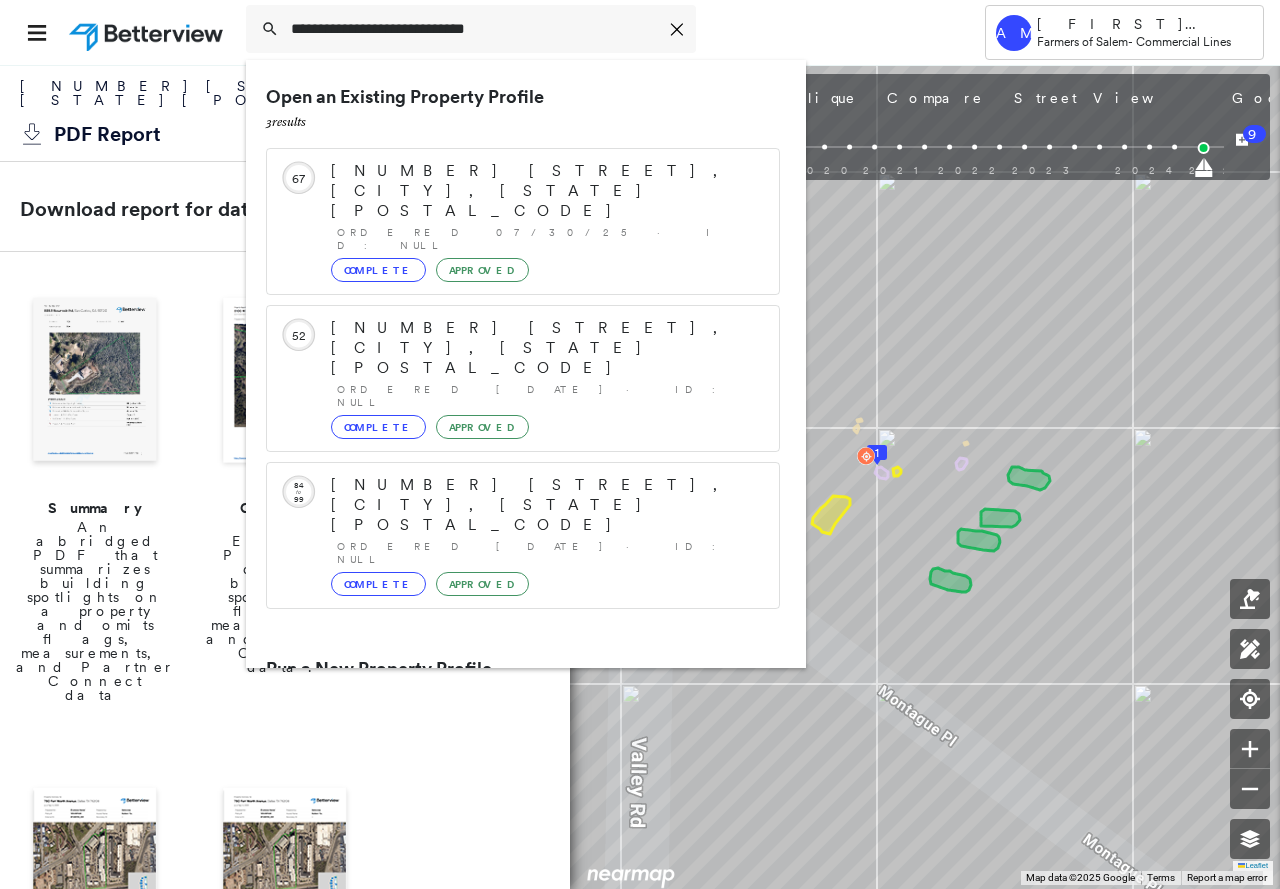 click on "[NUMBER] [STREET], [CITY], [STATE] [POSTAL_CODE]" at bounding box center (501, 745) 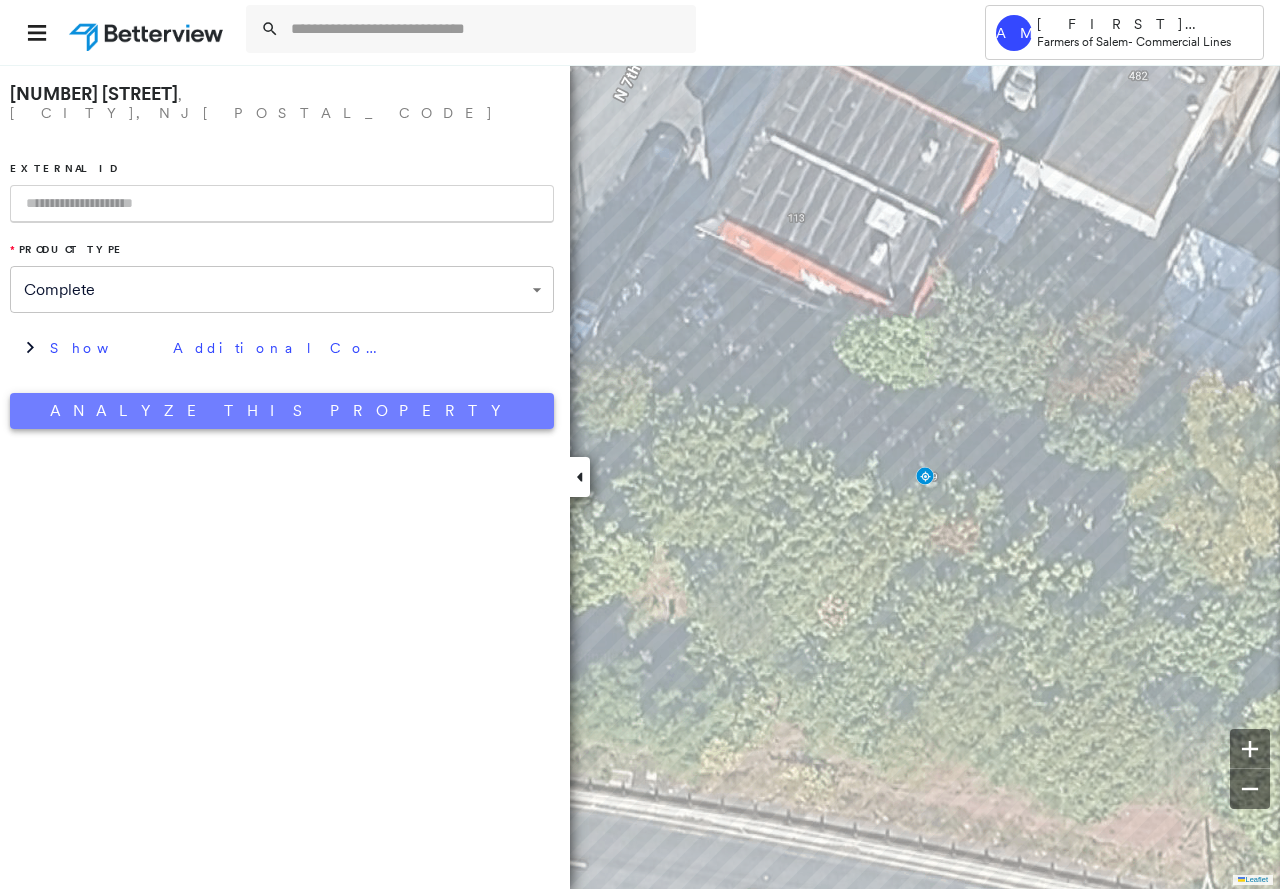 click on "Analyze This Property" at bounding box center (282, 411) 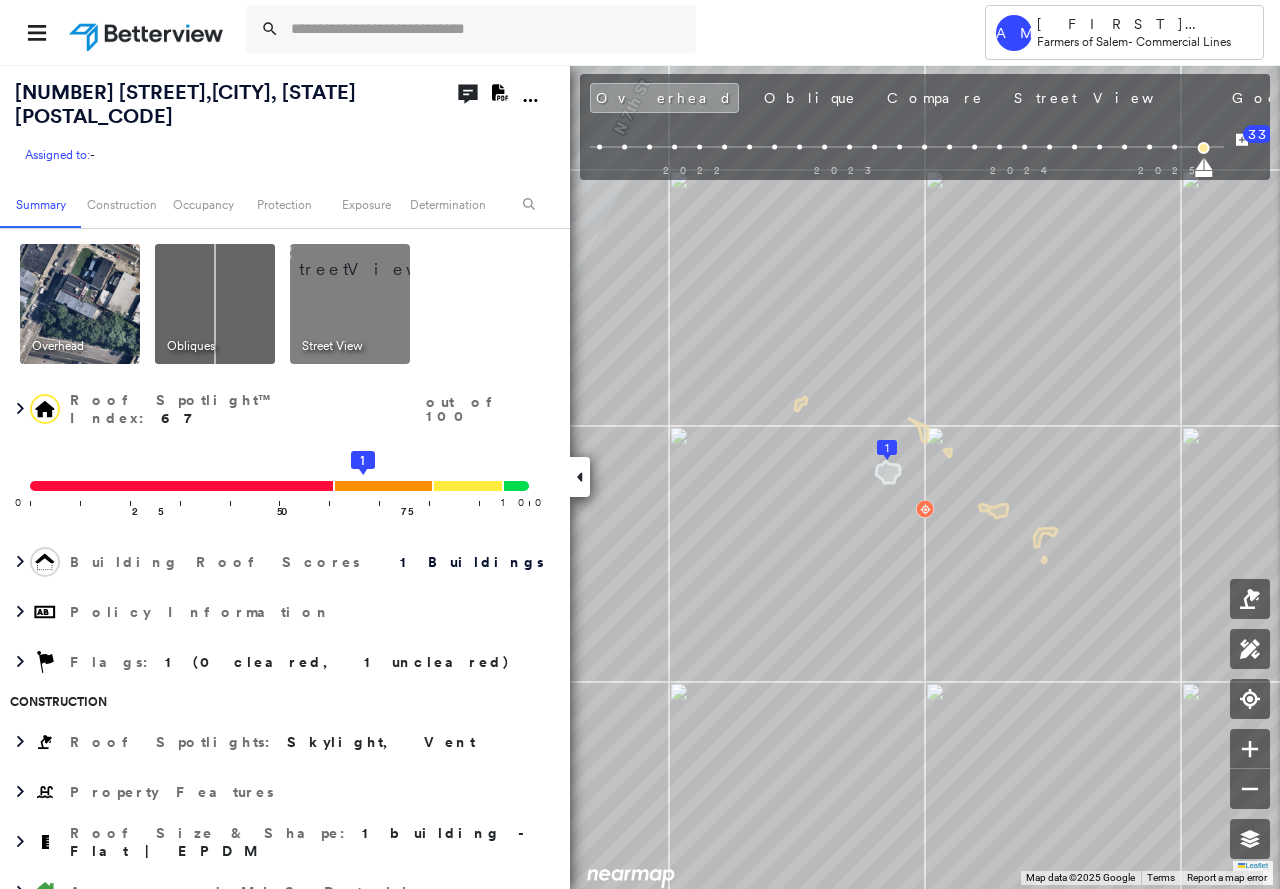 scroll, scrollTop: 300, scrollLeft: 0, axis: vertical 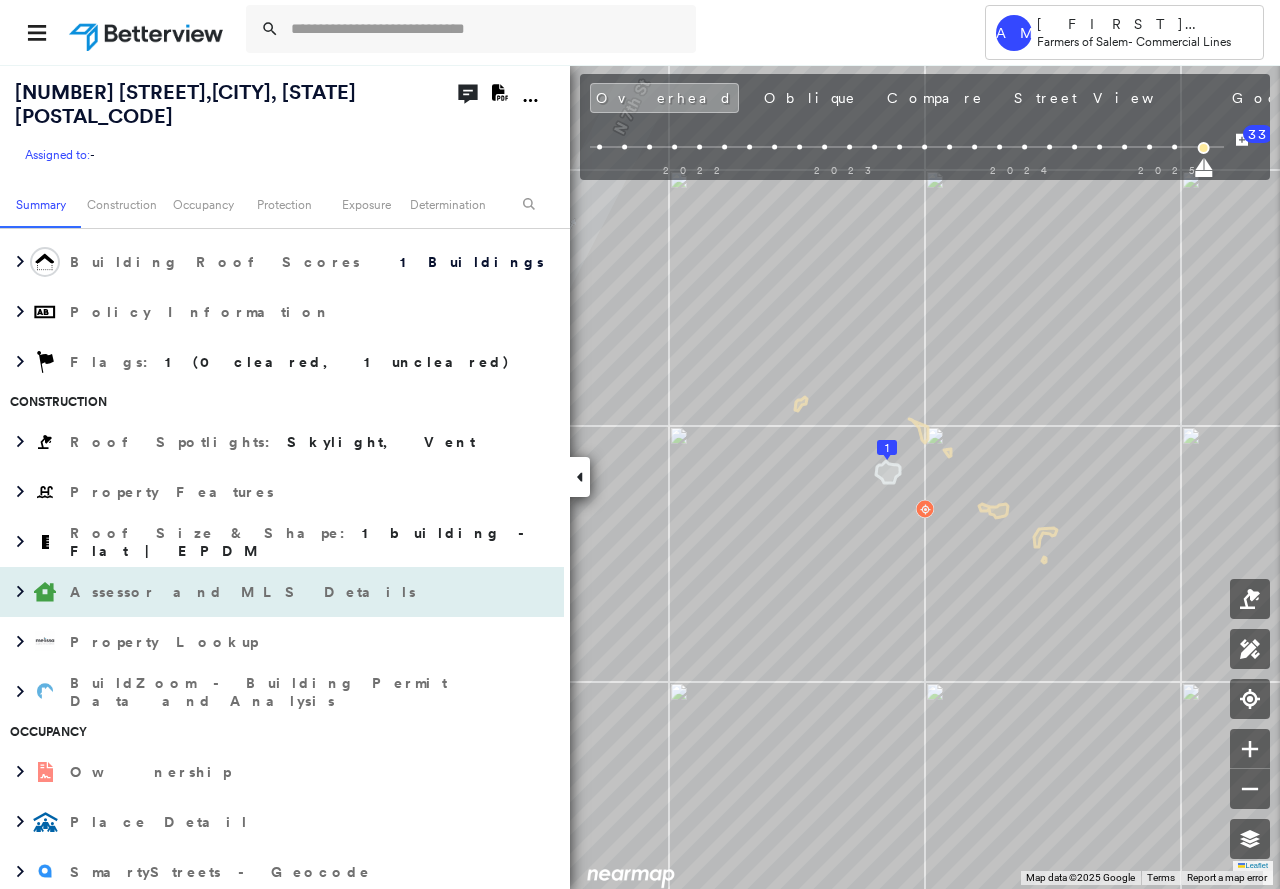 click on "Assessor and MLS Details" at bounding box center (245, 592) 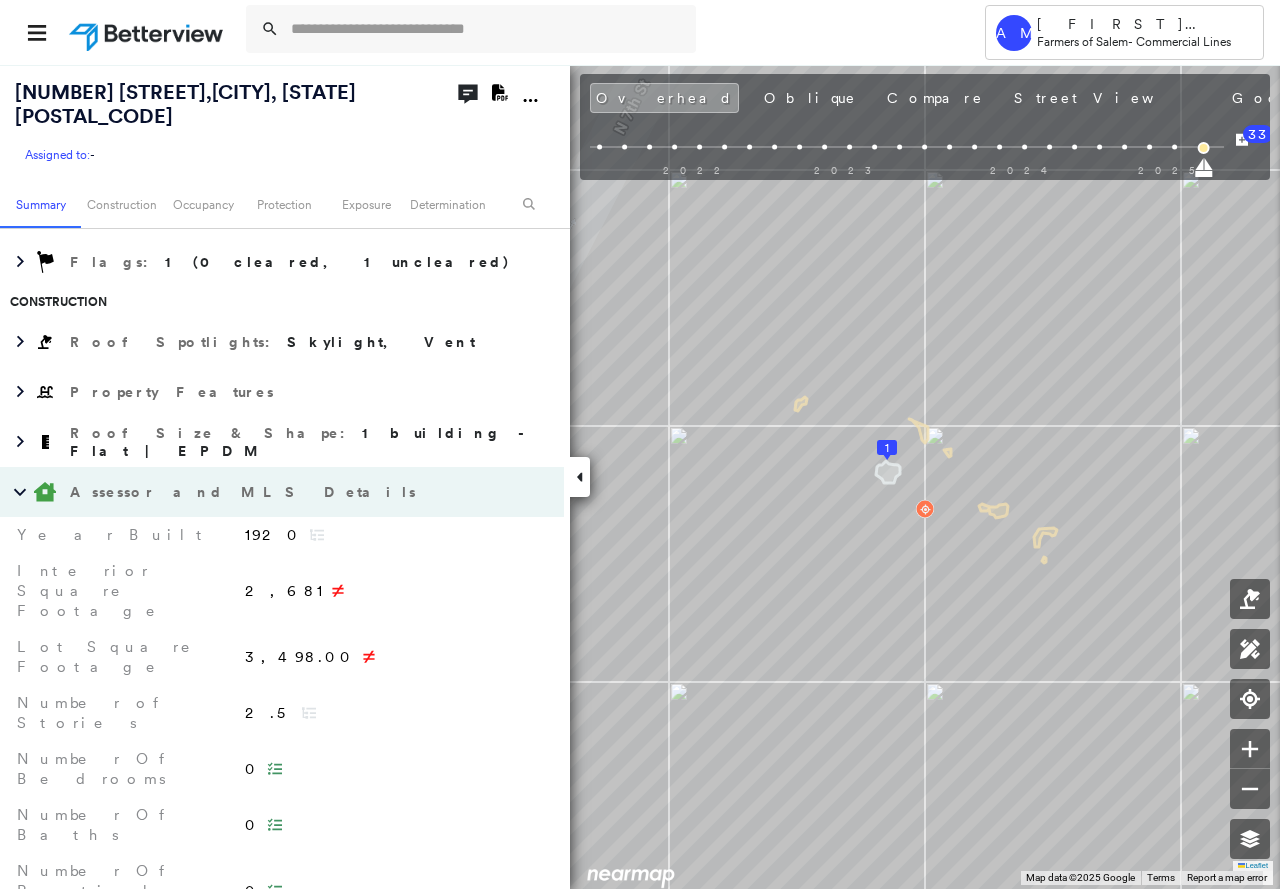 scroll, scrollTop: 500, scrollLeft: 0, axis: vertical 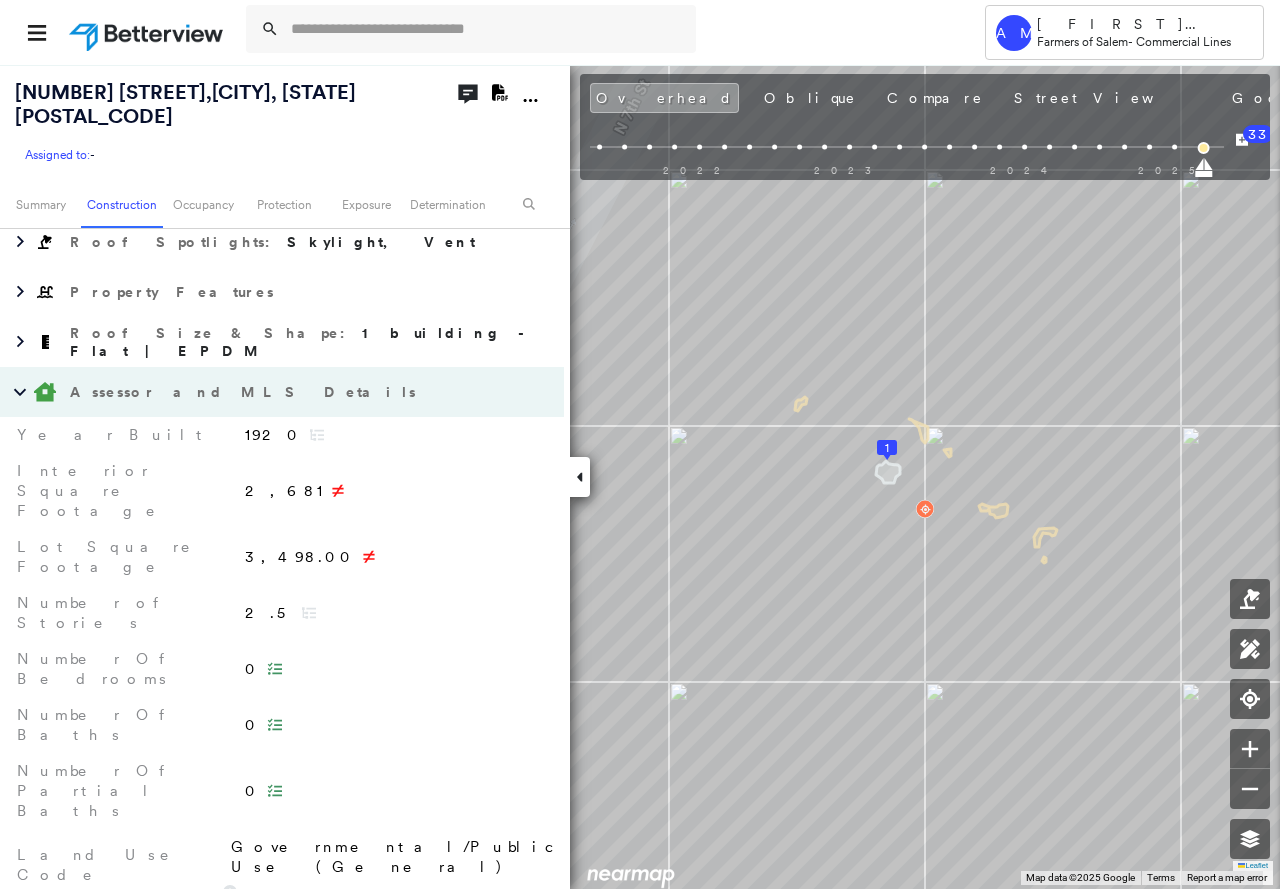 click on "Property Lookup" at bounding box center [262, 936] 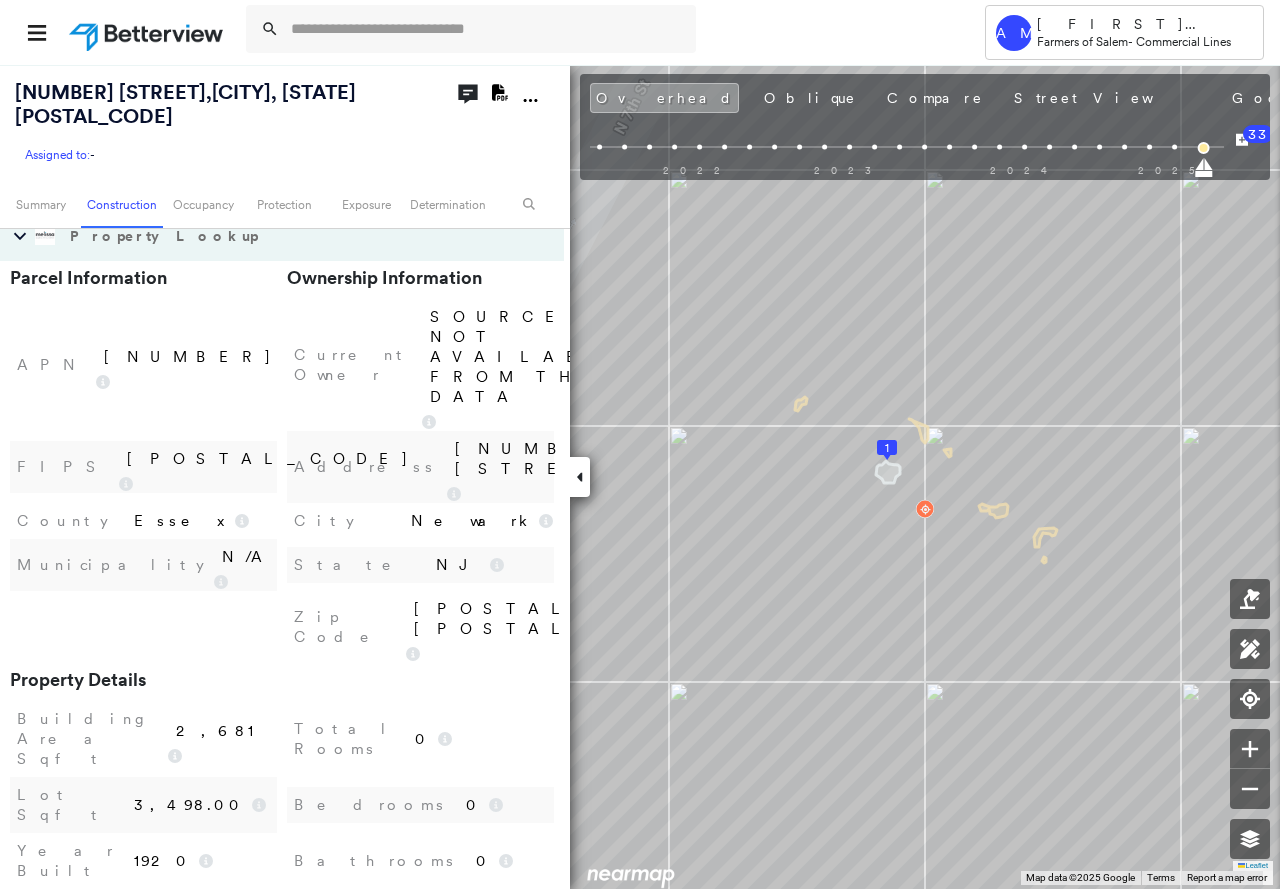 scroll, scrollTop: 1300, scrollLeft: 0, axis: vertical 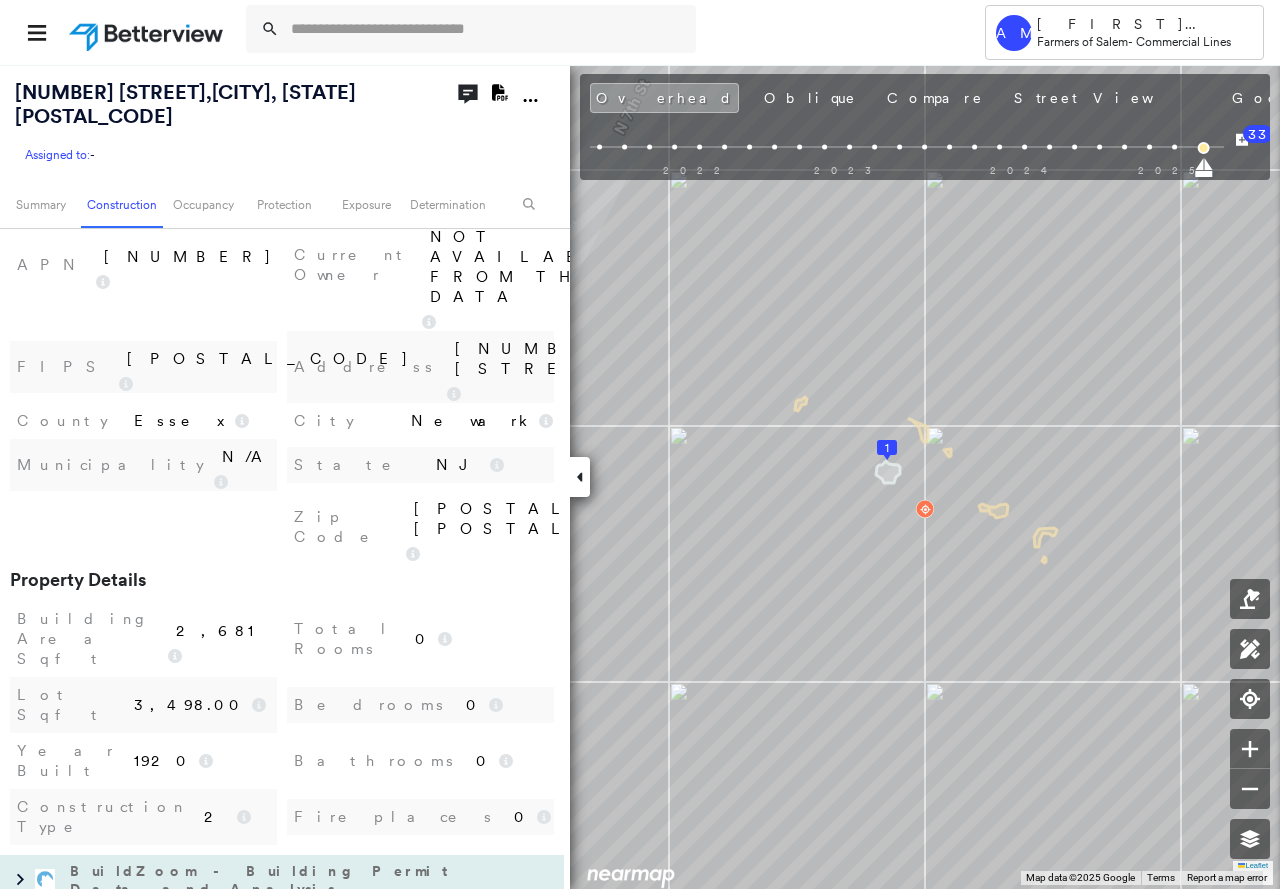 click on "BuildZoom - Building Permit Data and Analysis" at bounding box center (262, 880) 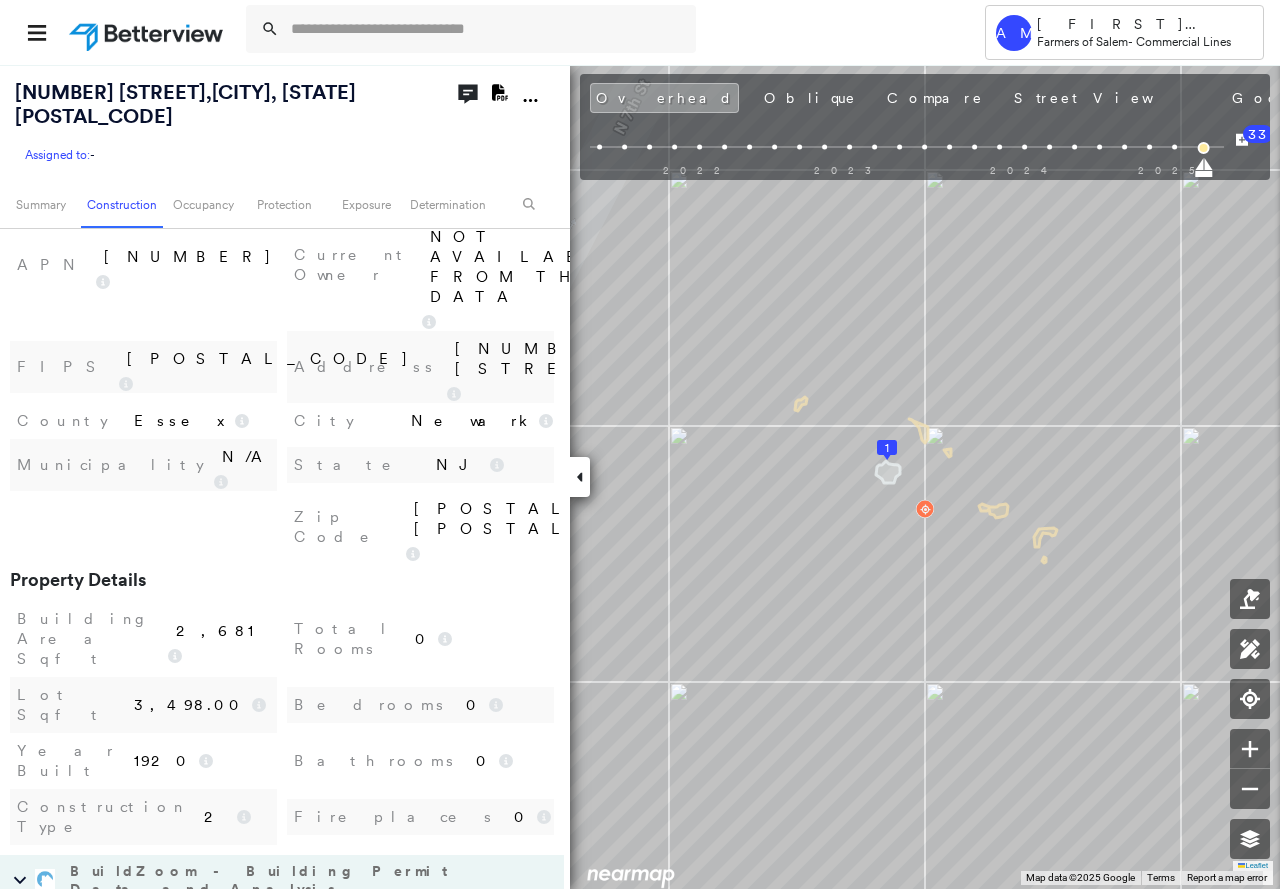click on "BuildZoom - Building Permit Data and Analysis" at bounding box center (262, 880) 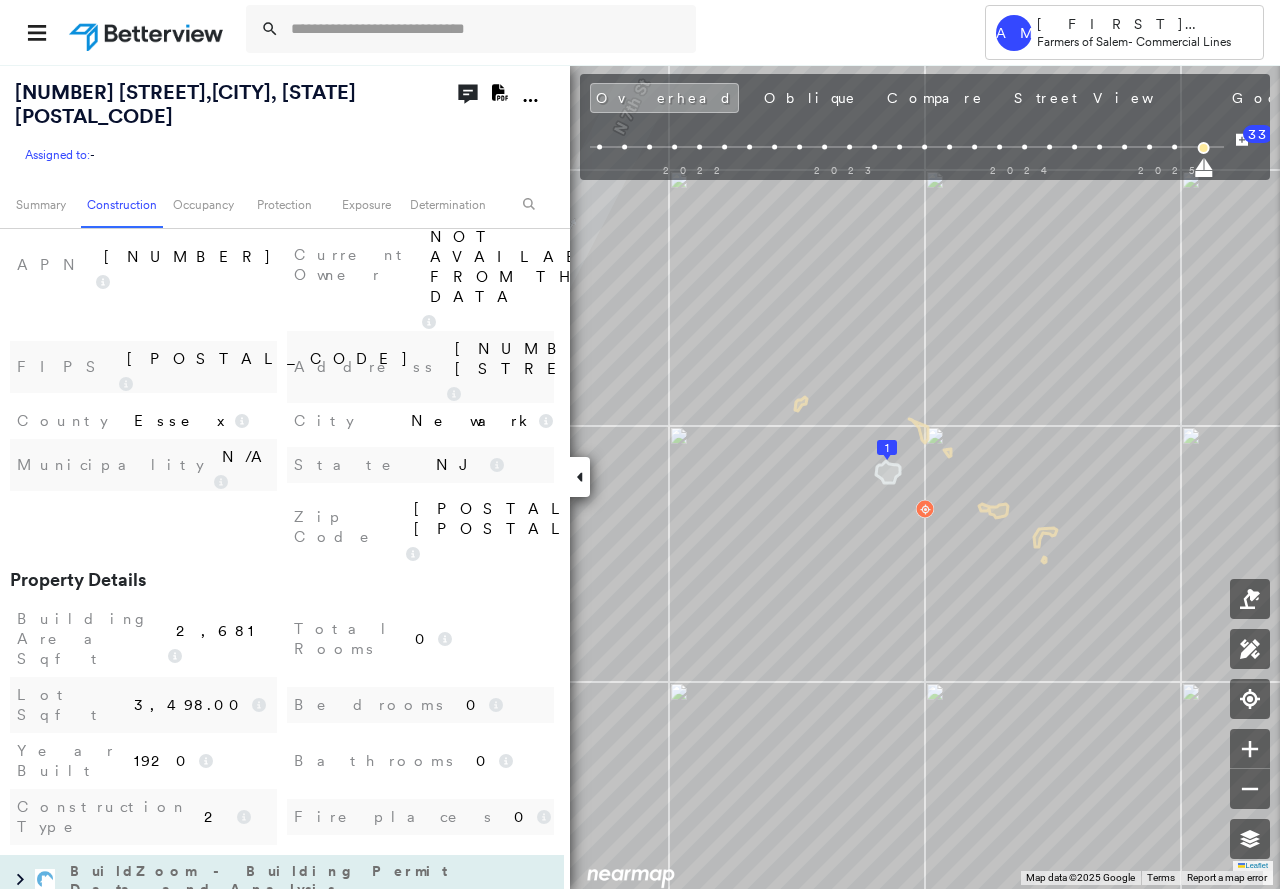 scroll, scrollTop: 800, scrollLeft: 0, axis: vertical 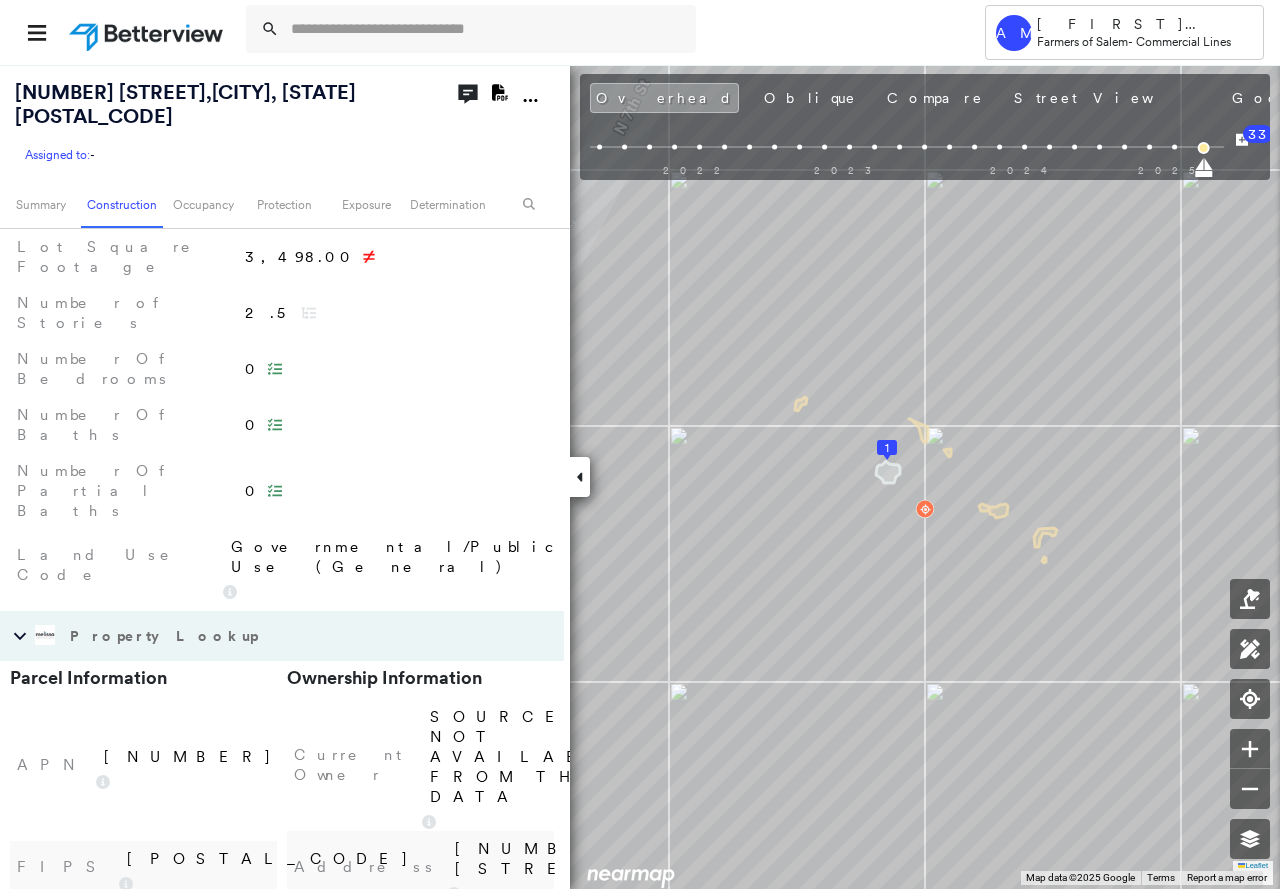 click on "Property Lookup" at bounding box center [166, 636] 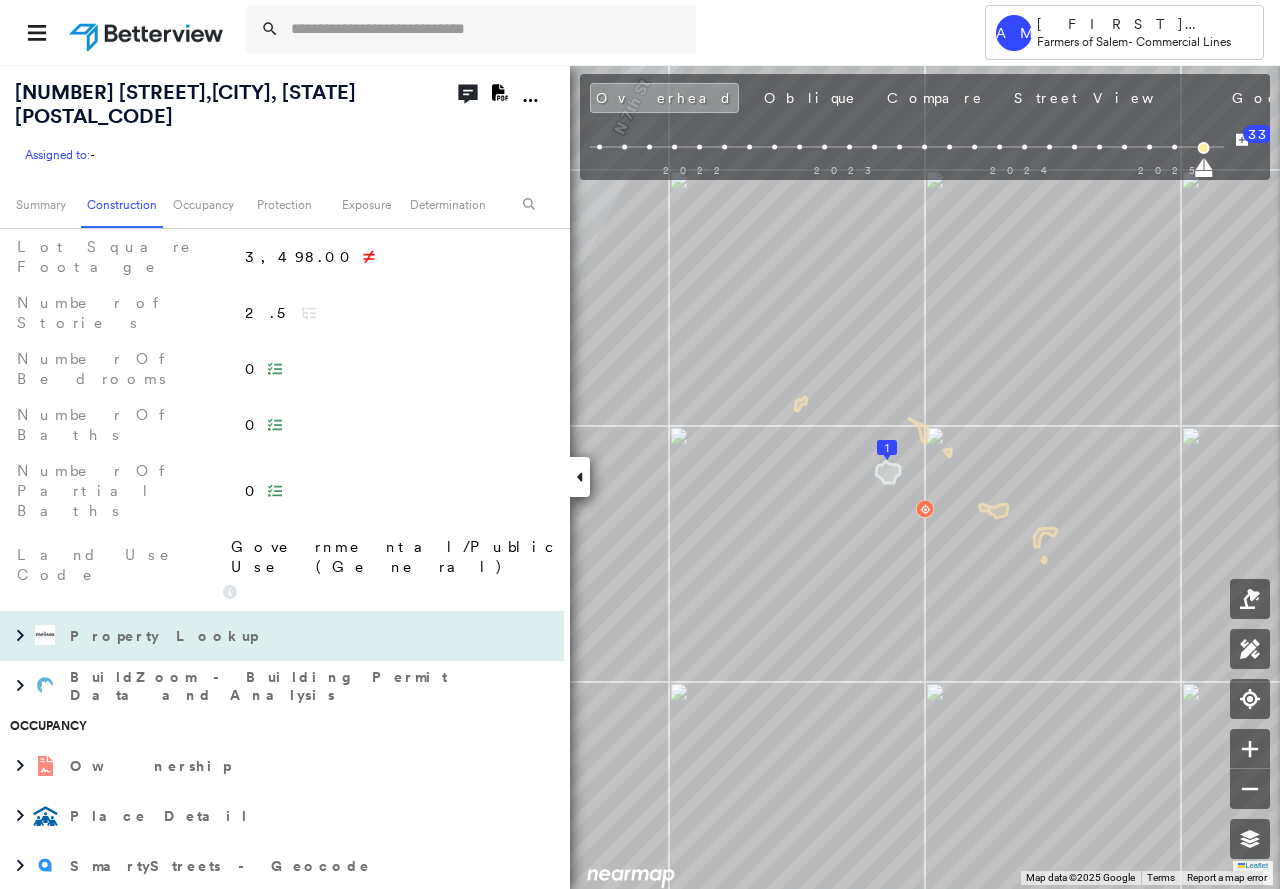 scroll, scrollTop: 300, scrollLeft: 0, axis: vertical 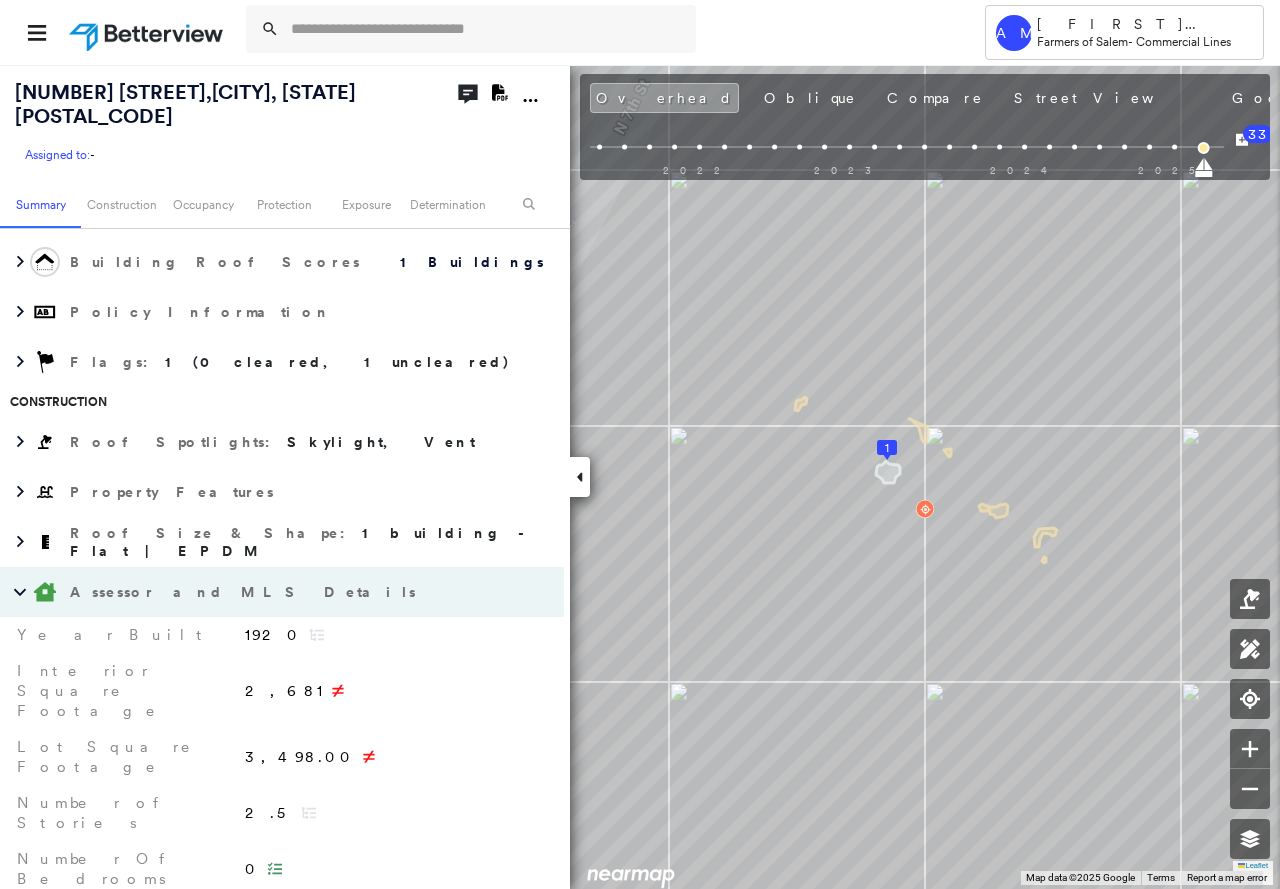 click on "Assessor and MLS Details" at bounding box center (262, 592) 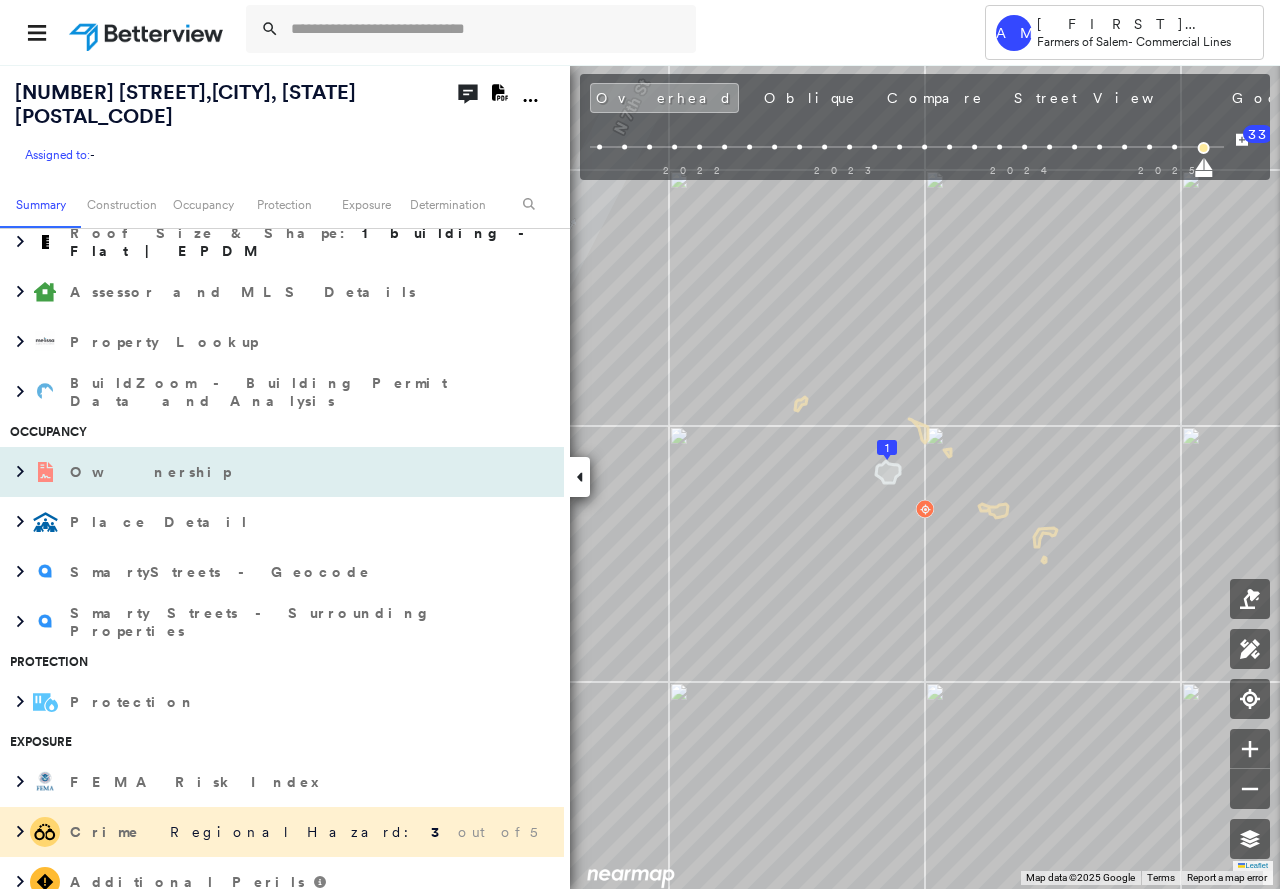 scroll, scrollTop: 700, scrollLeft: 0, axis: vertical 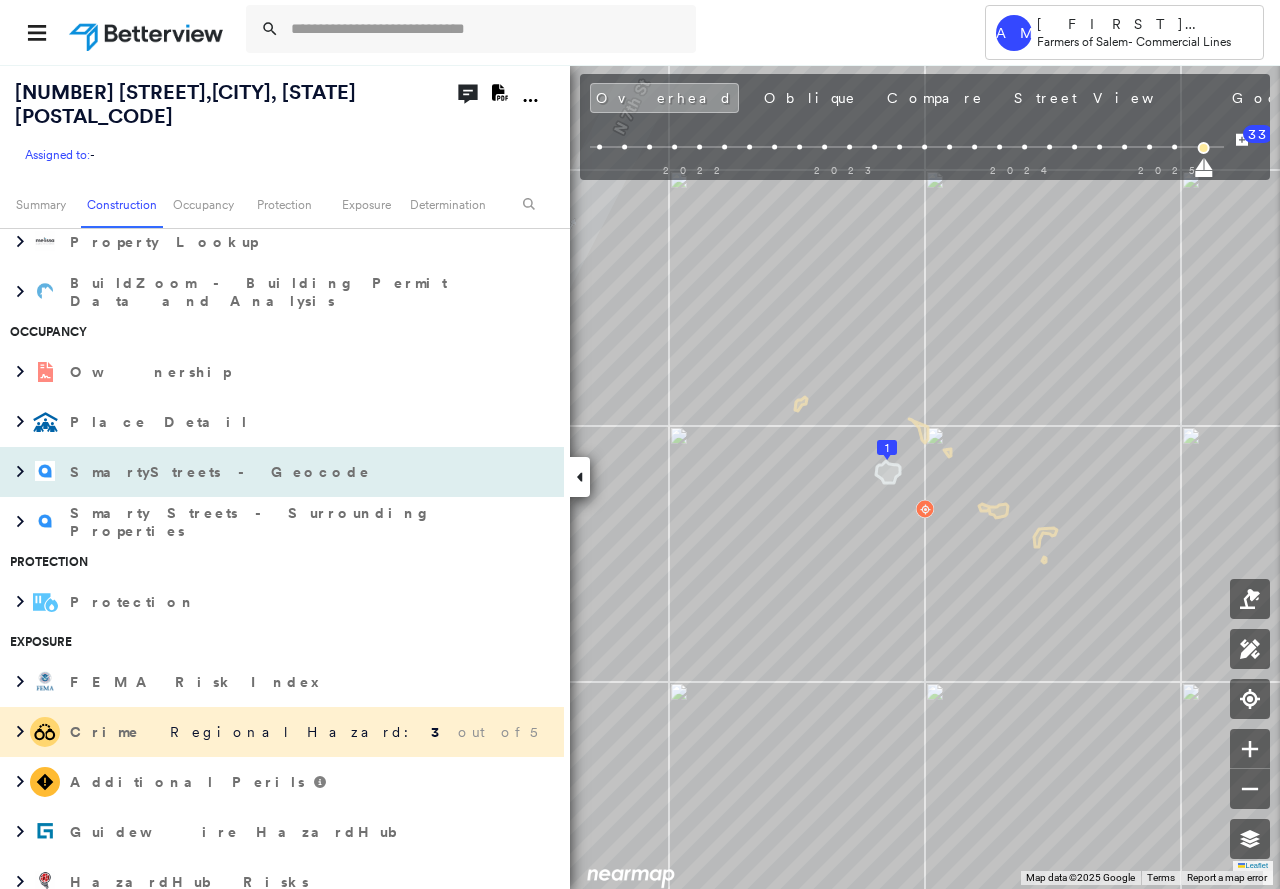 click on "SmartyStreets - Geocode" at bounding box center [222, 472] 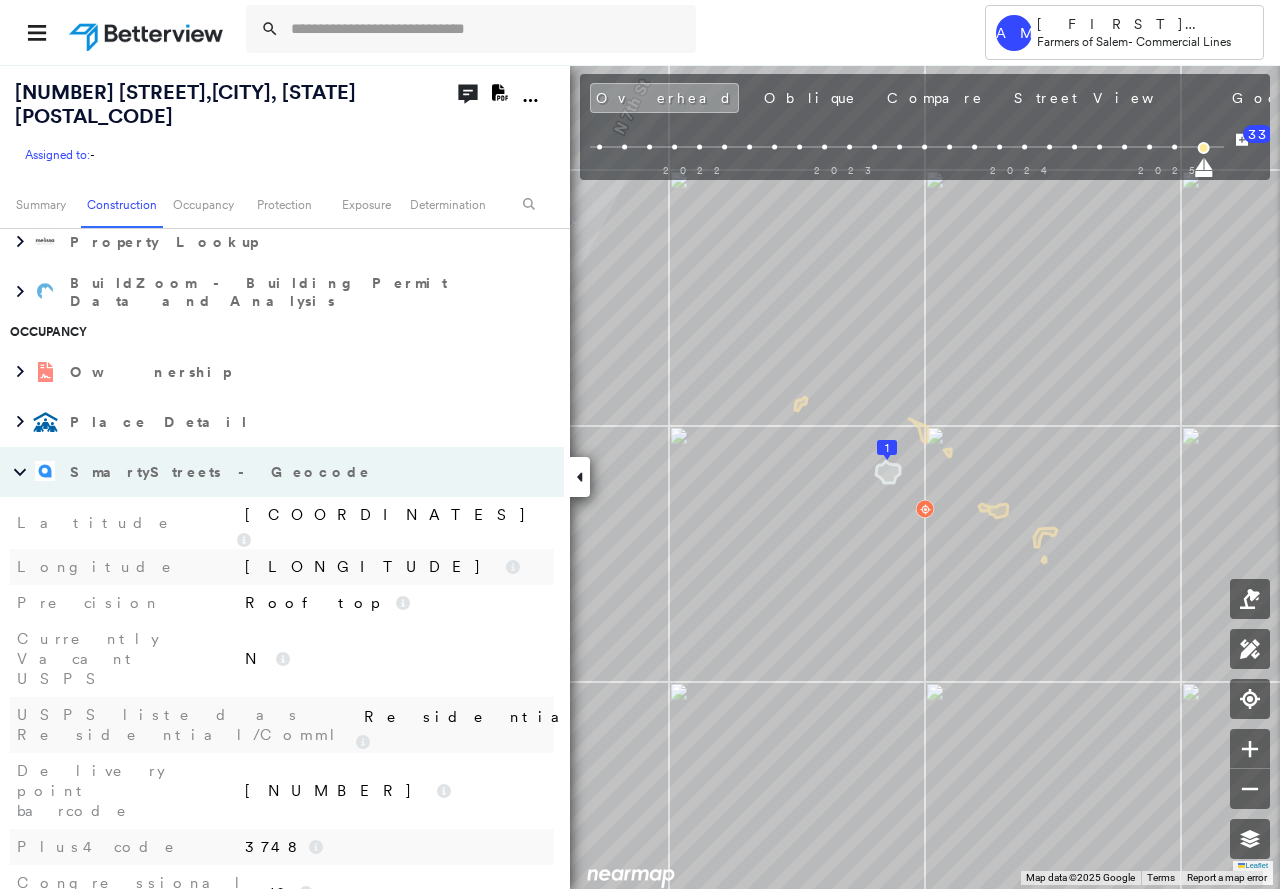 click on "SmartyStreets - Geocode" at bounding box center (222, 472) 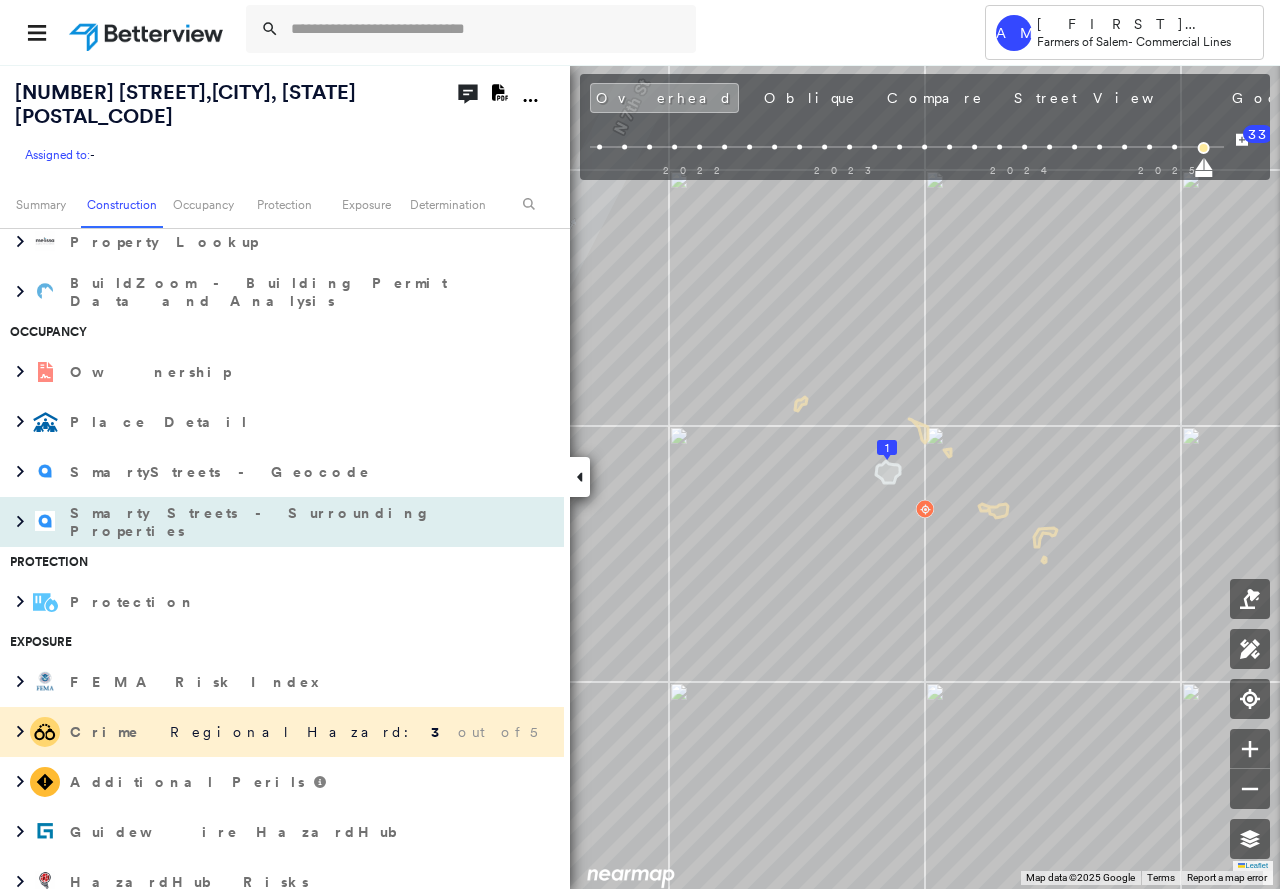 click on "Smarty Streets - Surrounding Properties" at bounding box center (262, 522) 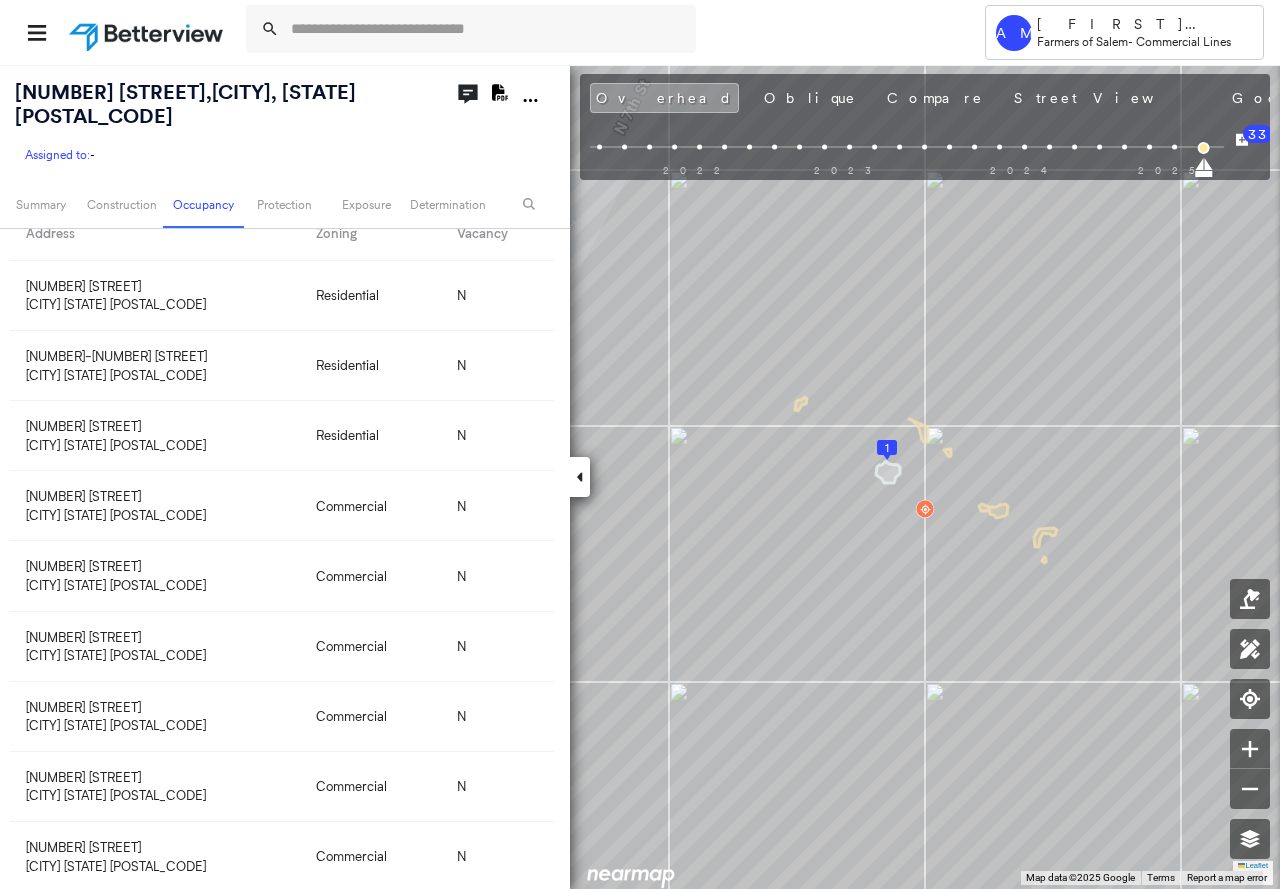 scroll, scrollTop: 600, scrollLeft: 0, axis: vertical 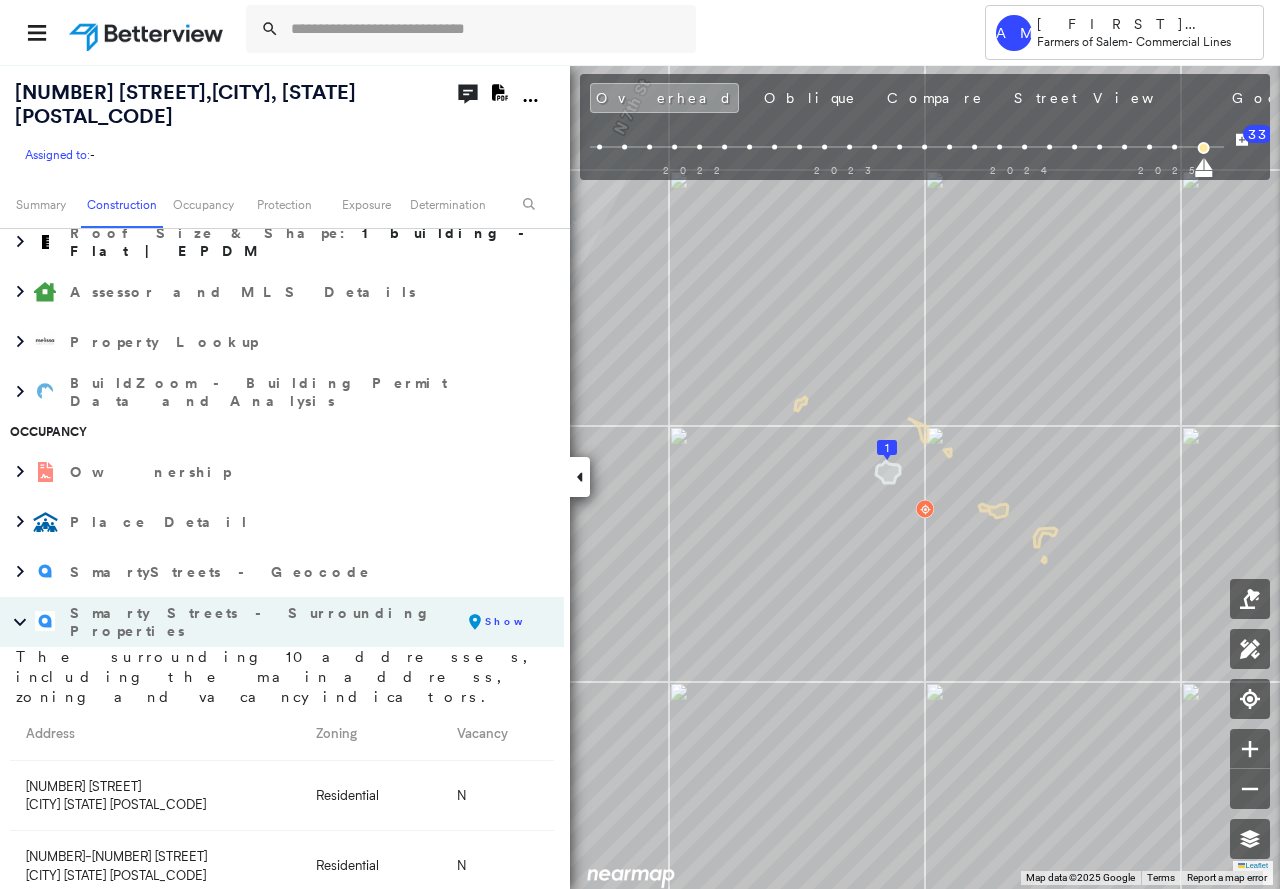 click on "Smarty Streets - Surrounding Properties show markers Show" at bounding box center [262, 622] 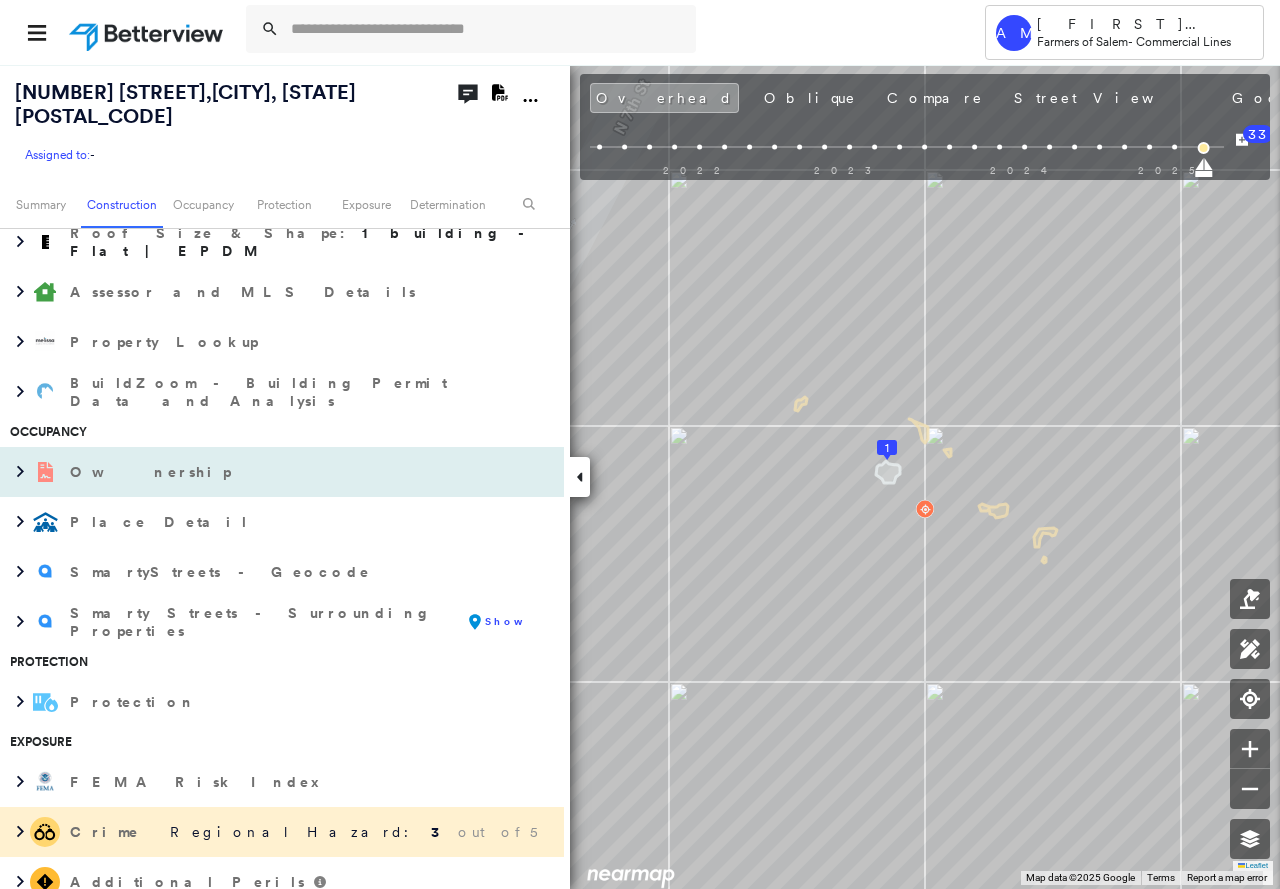 click on "Ownership" at bounding box center (152, 472) 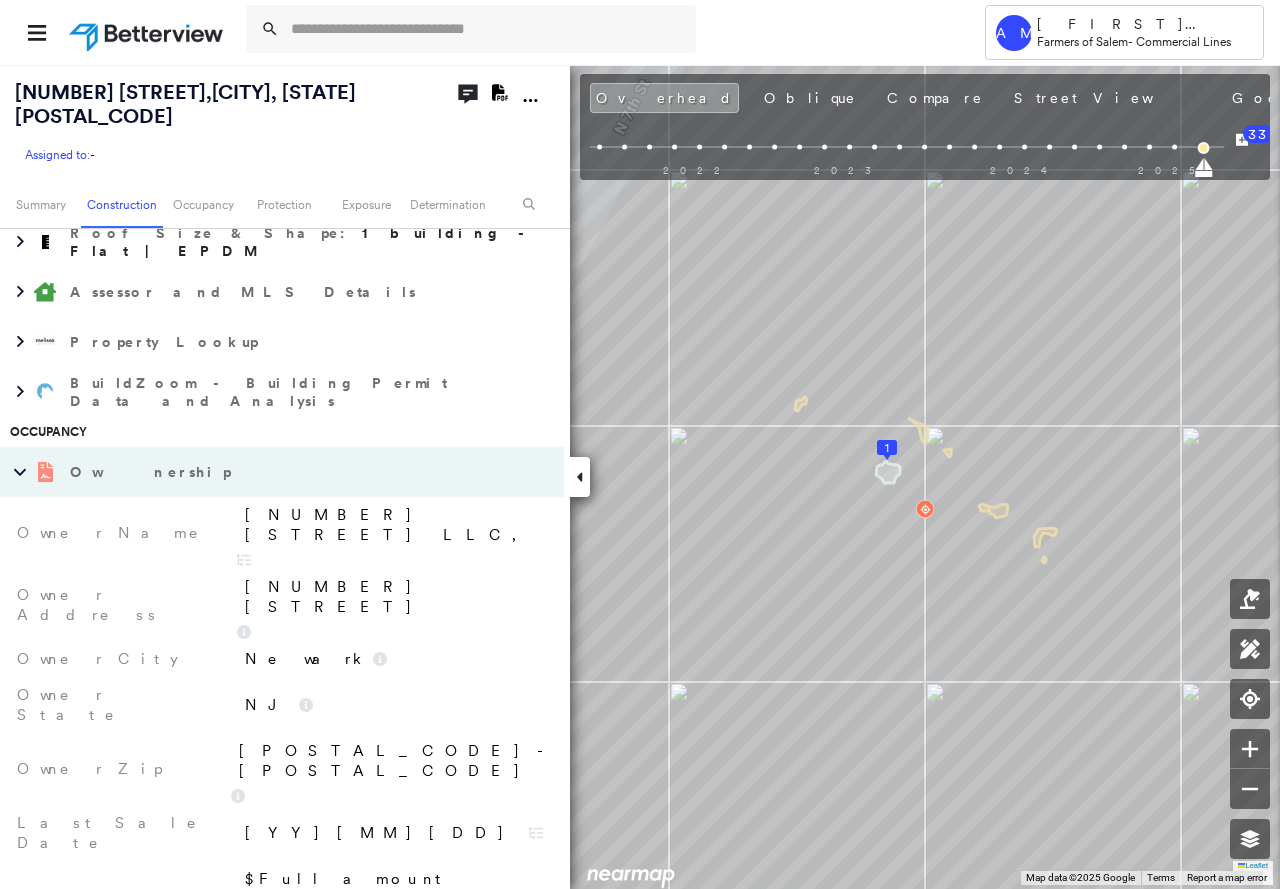 click on "Ownership" at bounding box center (152, 472) 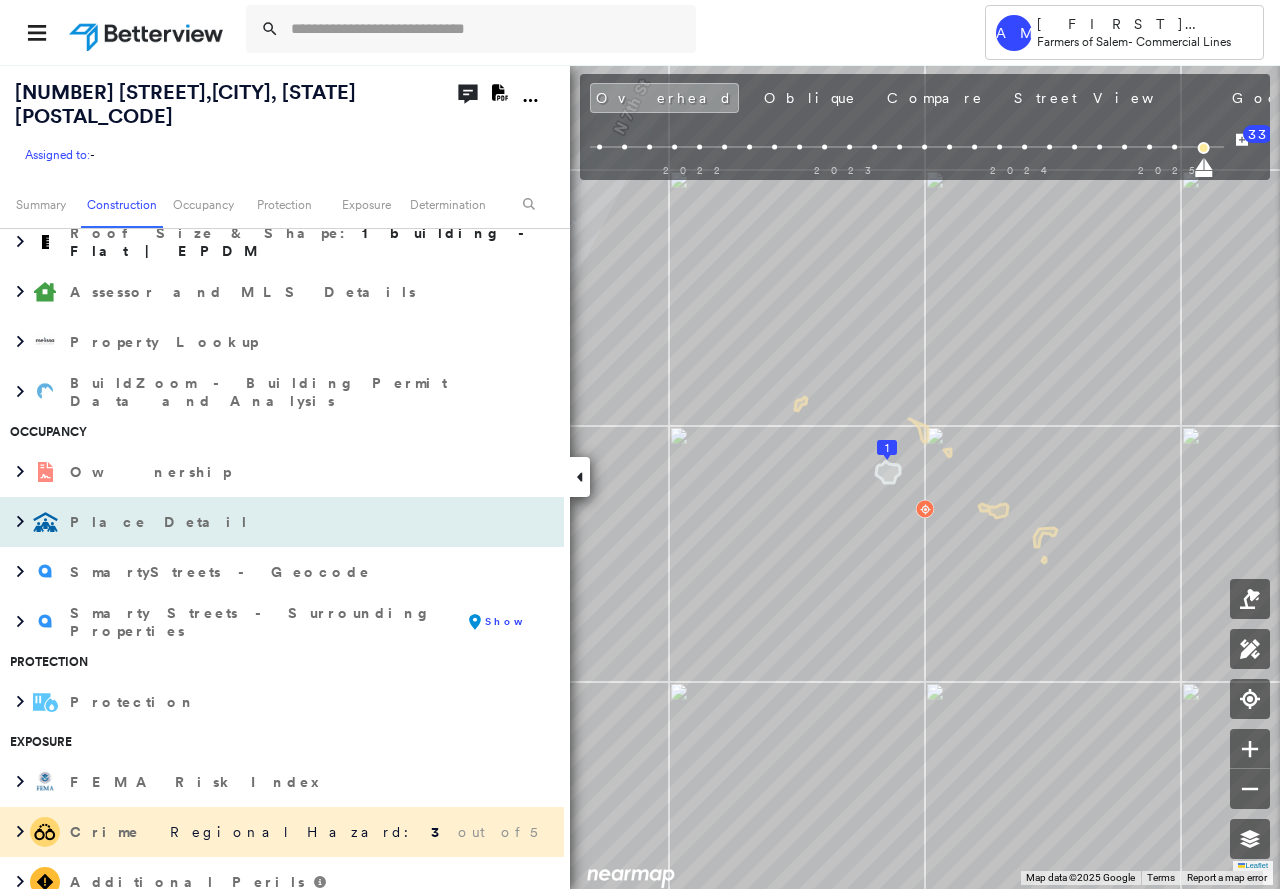 click on "Place Detail" at bounding box center [262, 522] 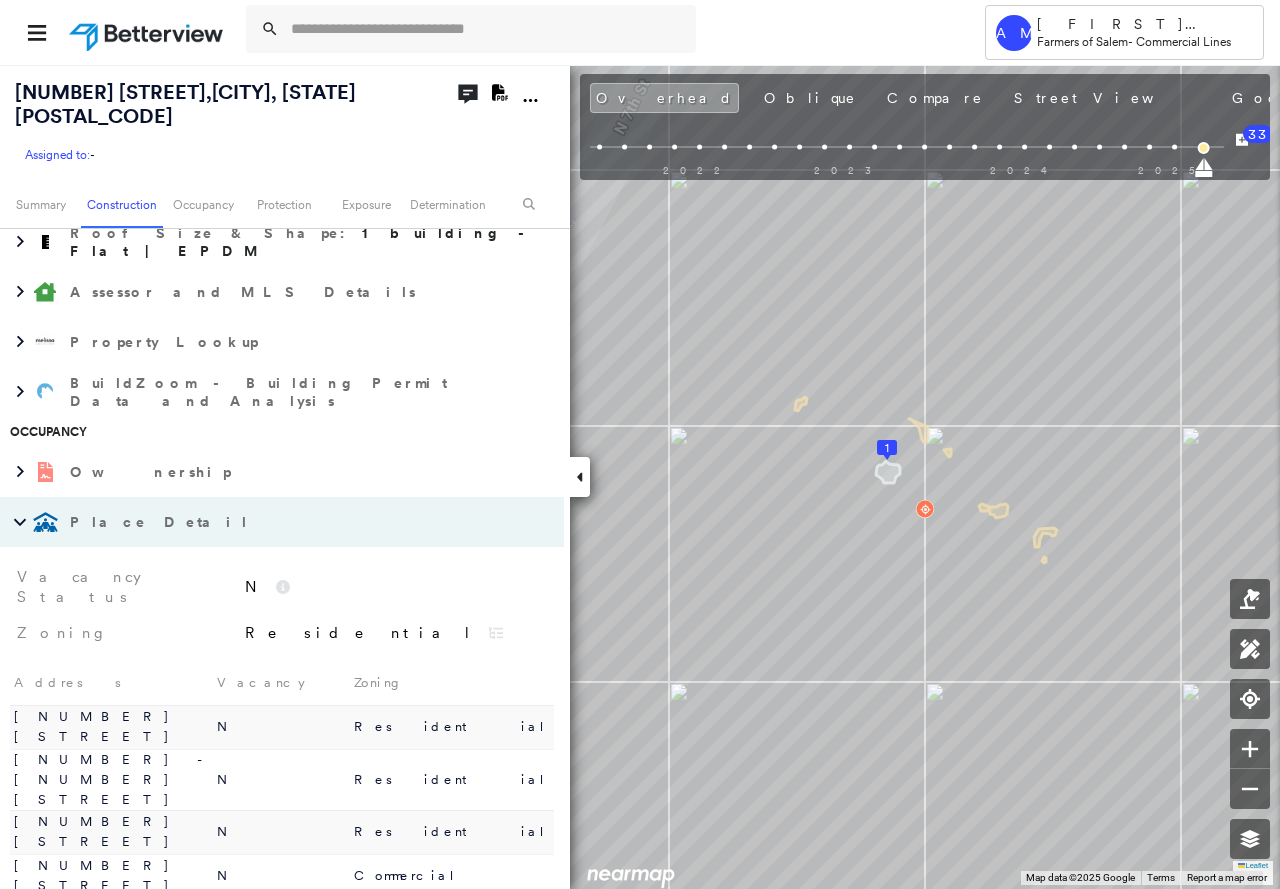 click on "Place Detail" at bounding box center (262, 522) 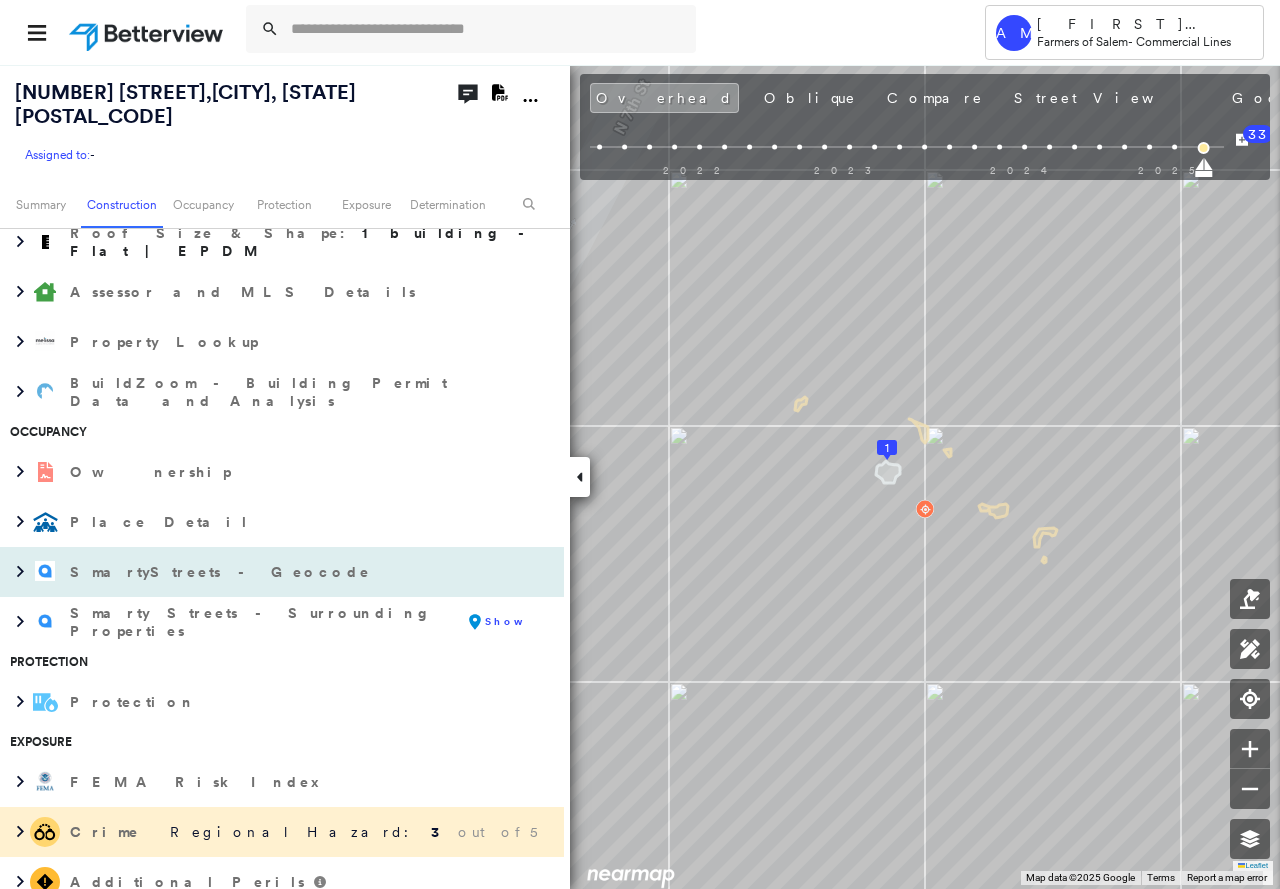 scroll, scrollTop: 800, scrollLeft: 0, axis: vertical 